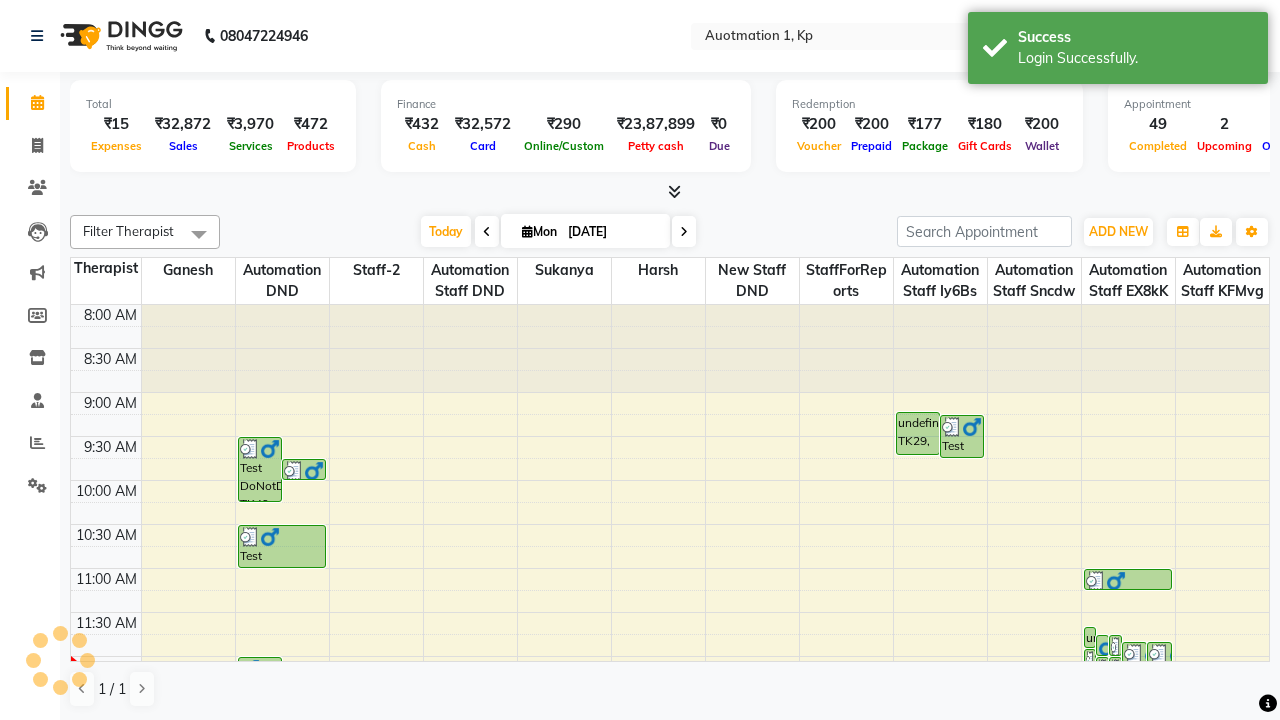 scroll, scrollTop: 0, scrollLeft: 0, axis: both 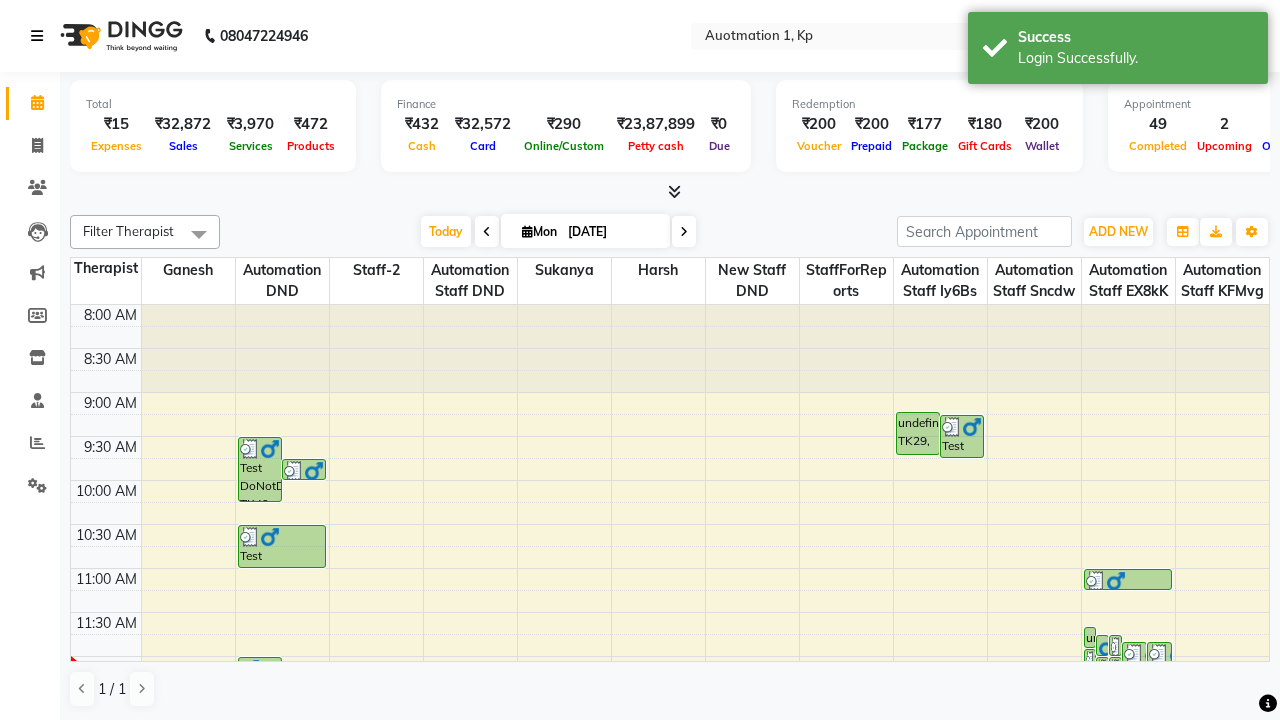 click at bounding box center [37, 36] 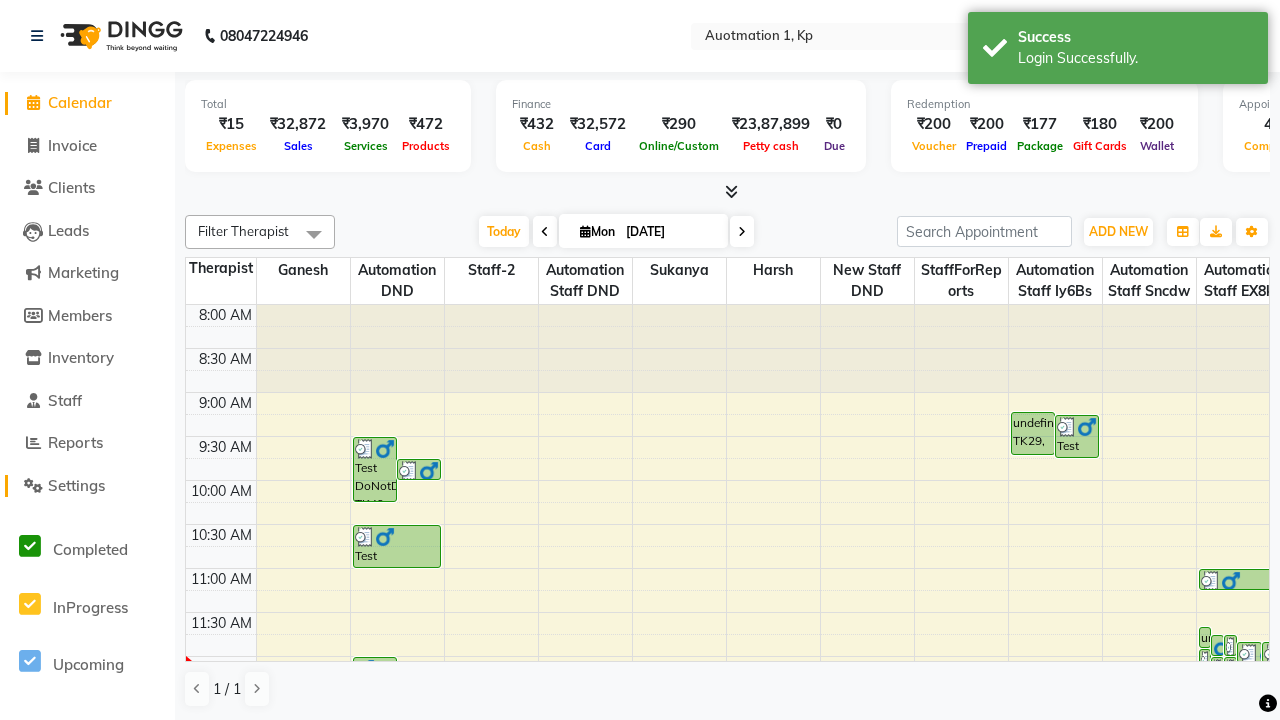 click on "Settings" 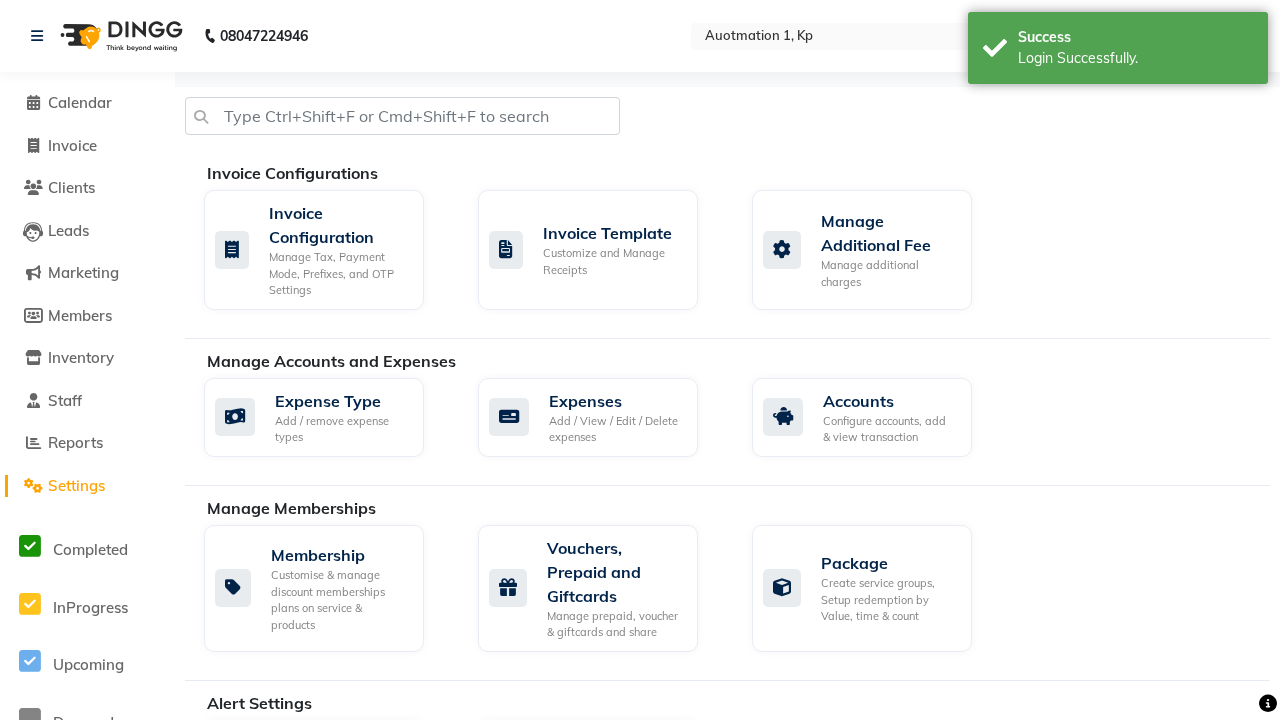 click on "Manage Services" 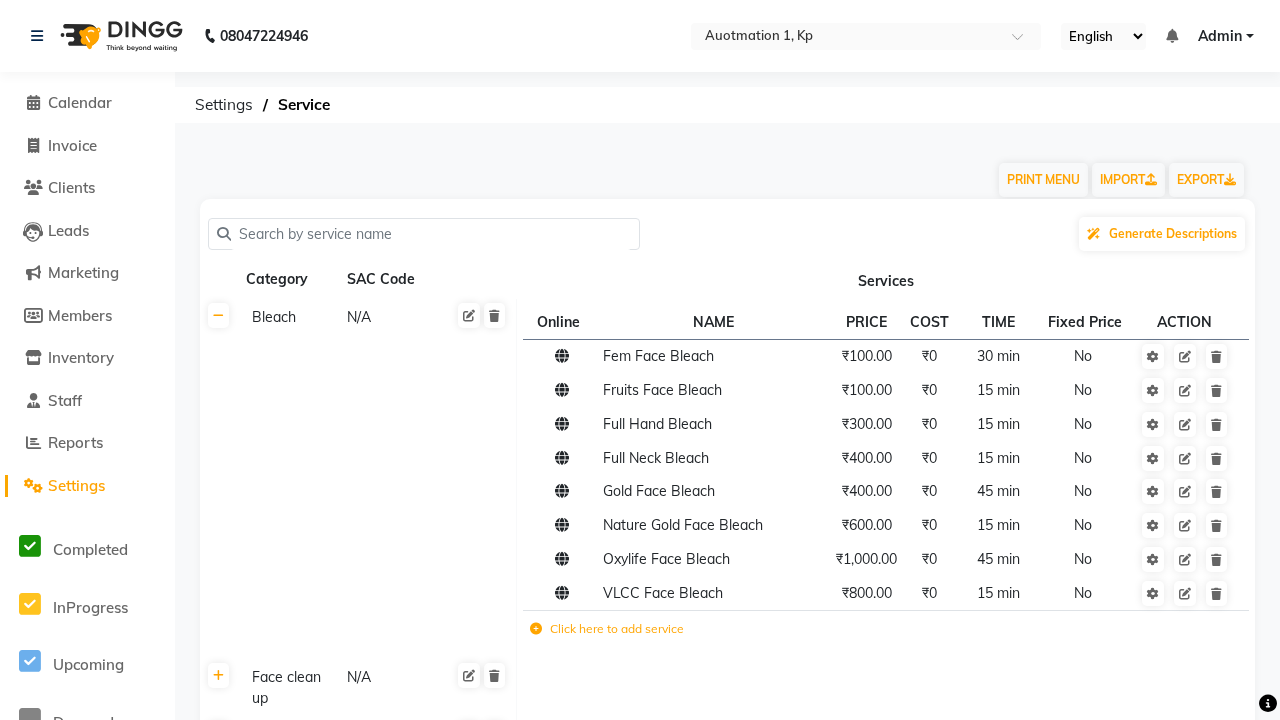 click on "Click here to add category." 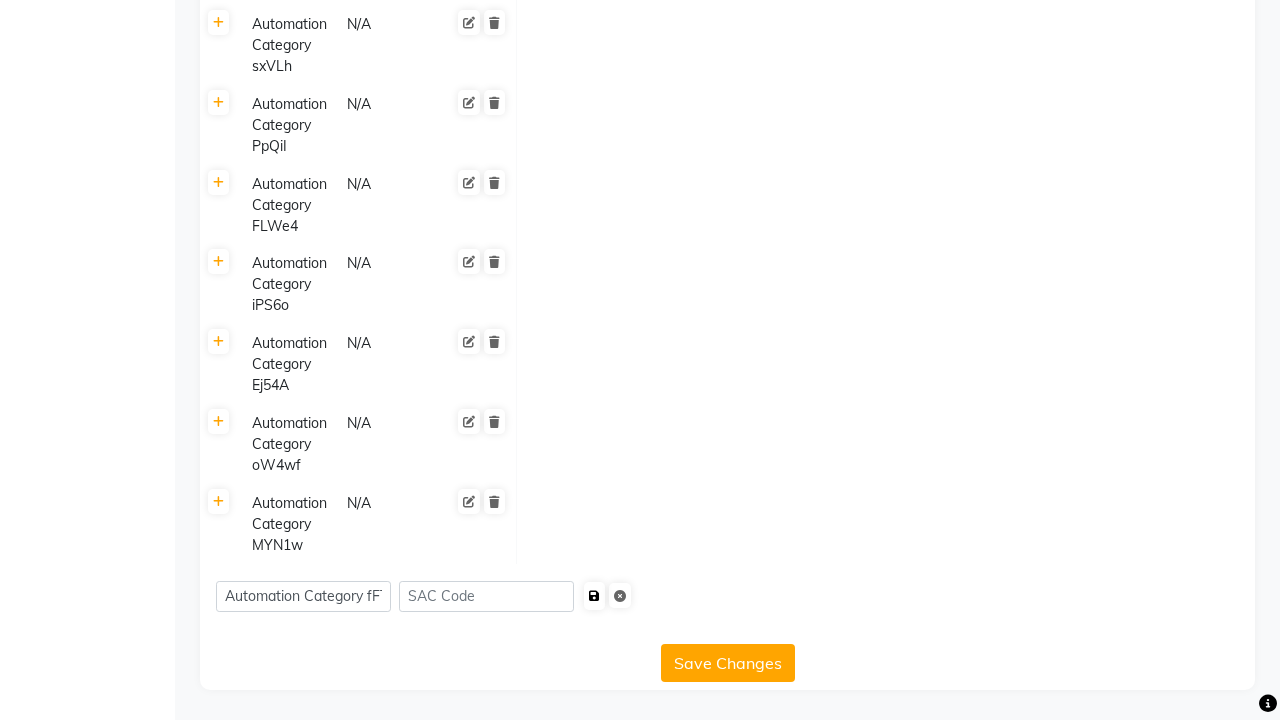 type on "Automation Category fFTXz" 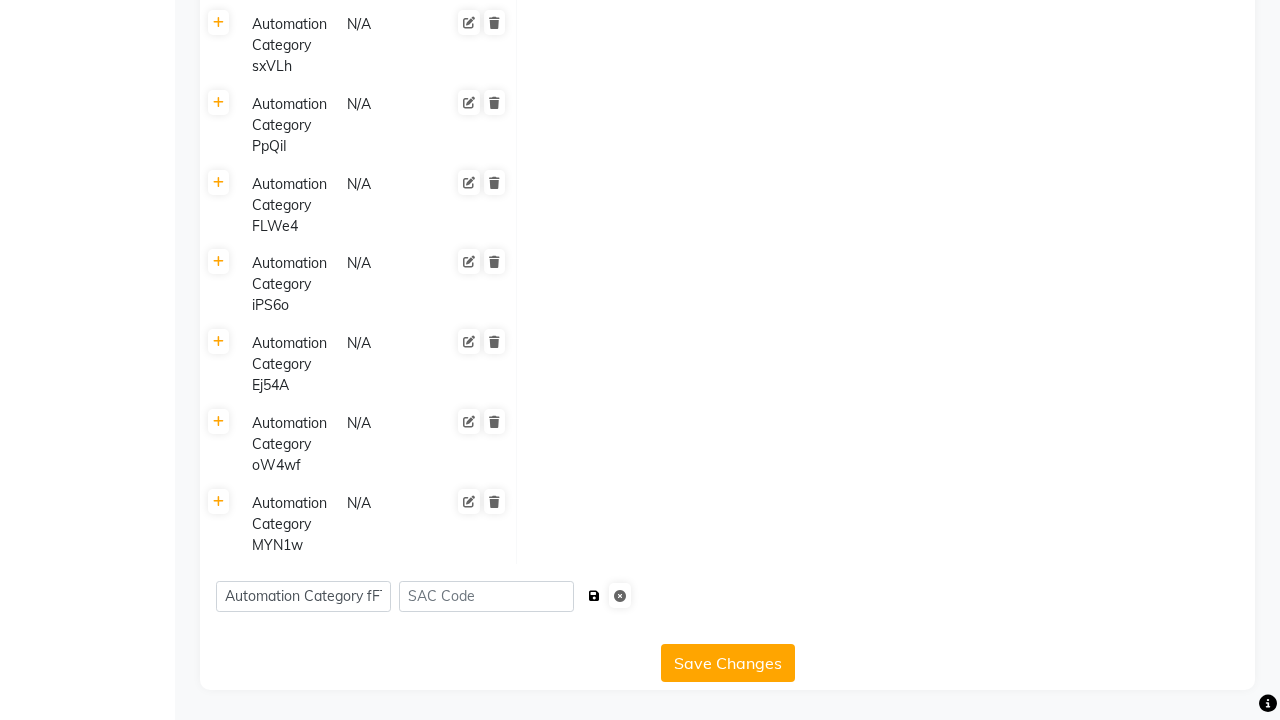 click at bounding box center (594, 596) 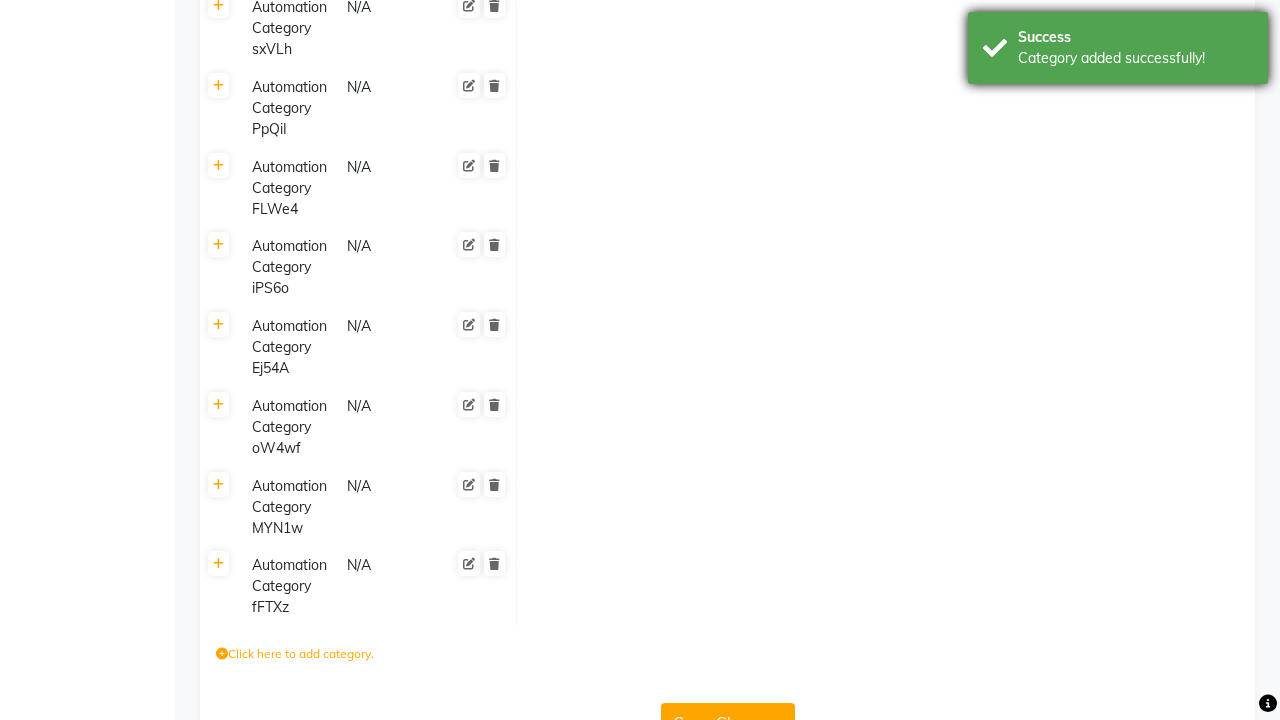 click on "Category added successfully!" at bounding box center [1135, 58] 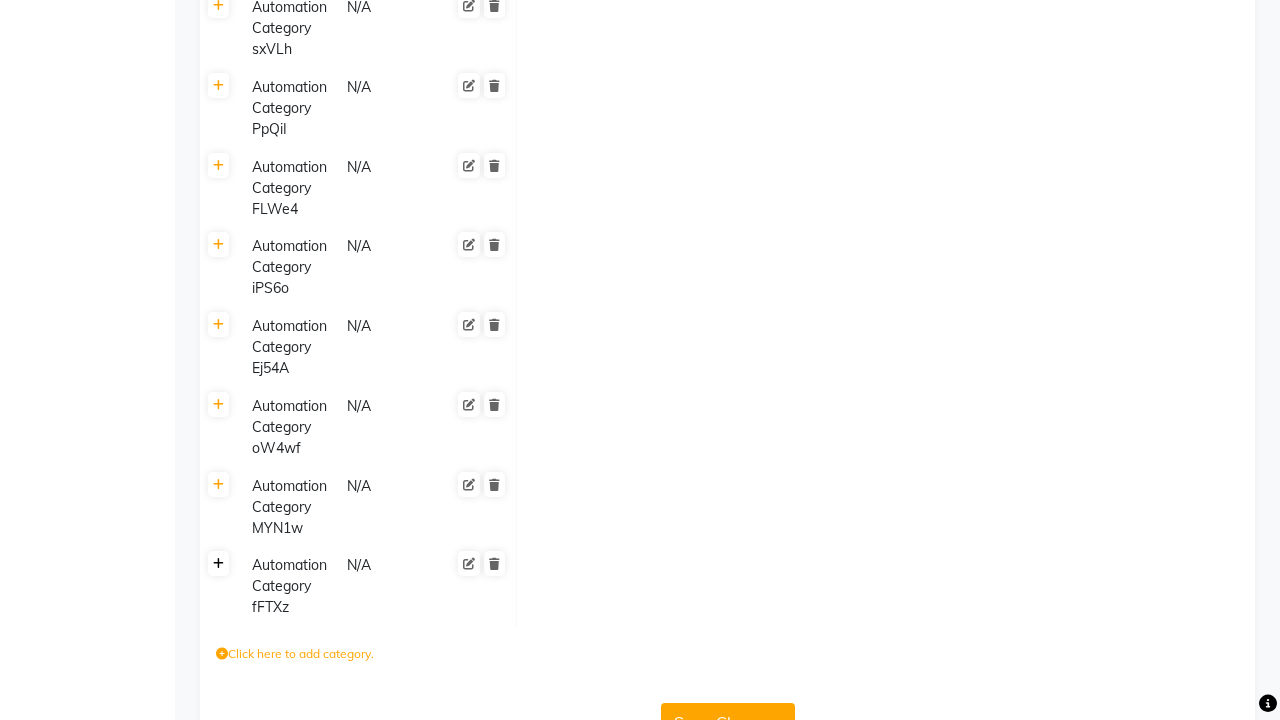 click 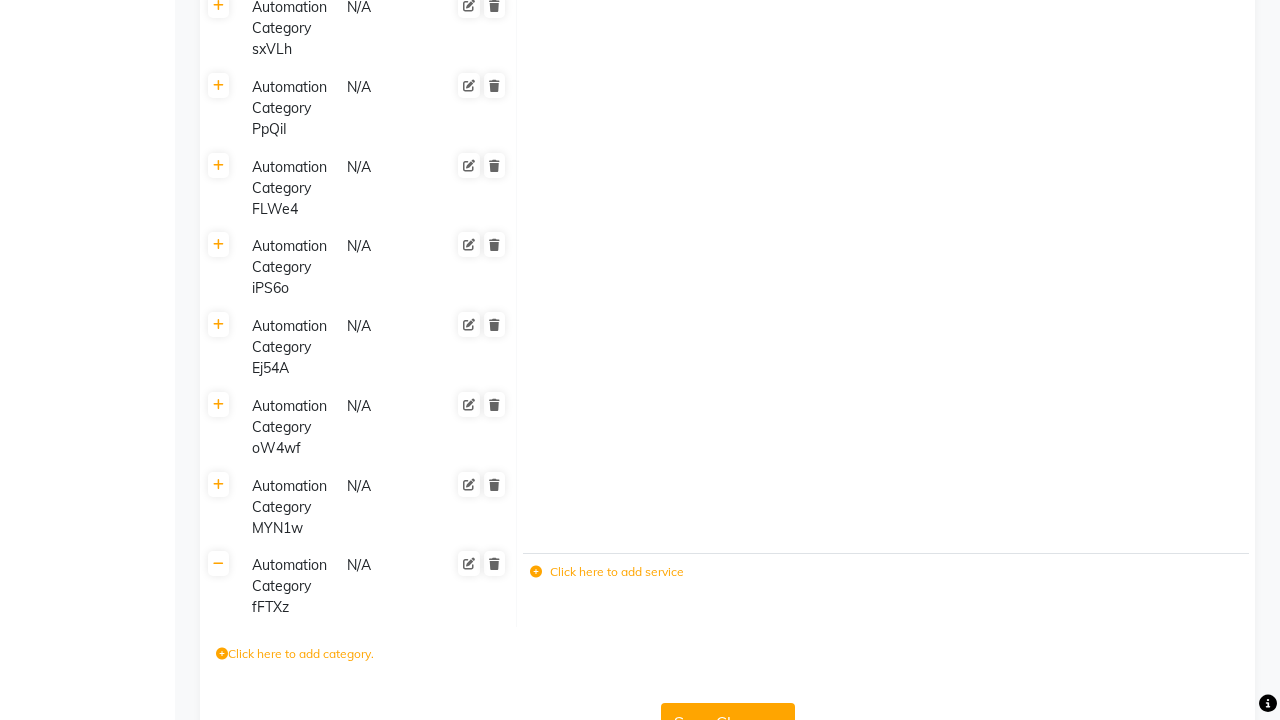 click 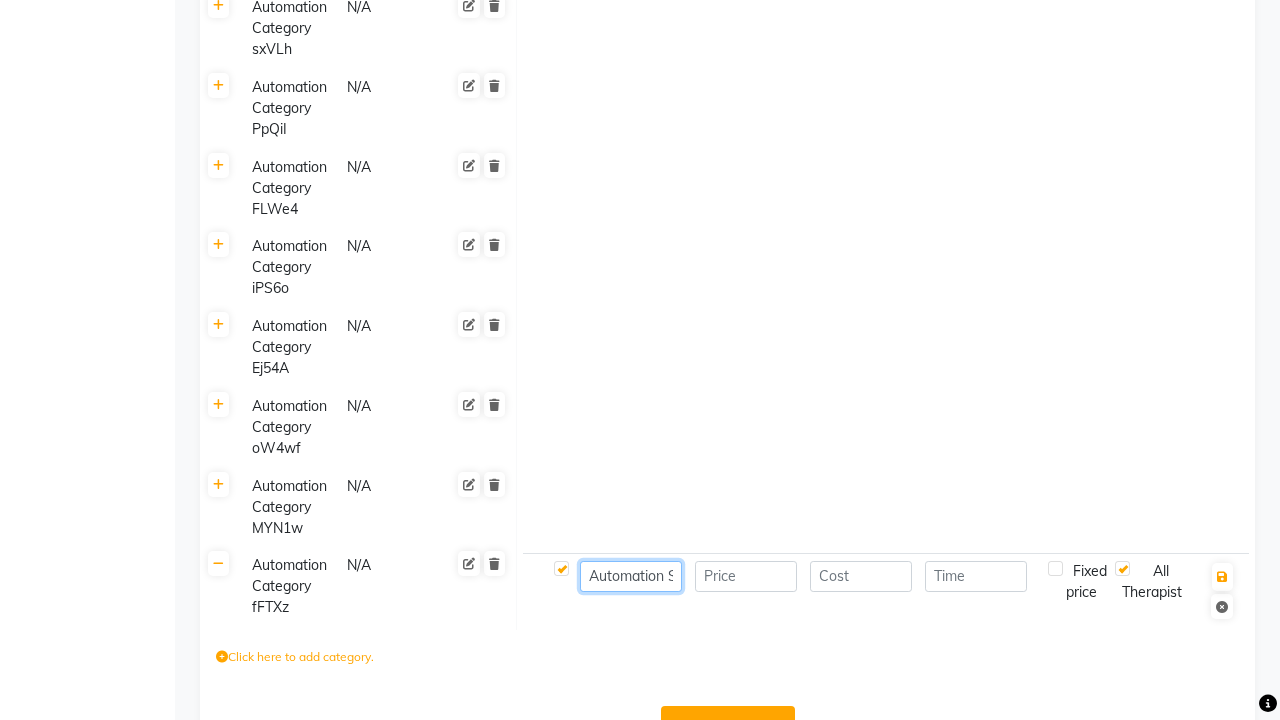 type on "Automation Service- QlLq2" 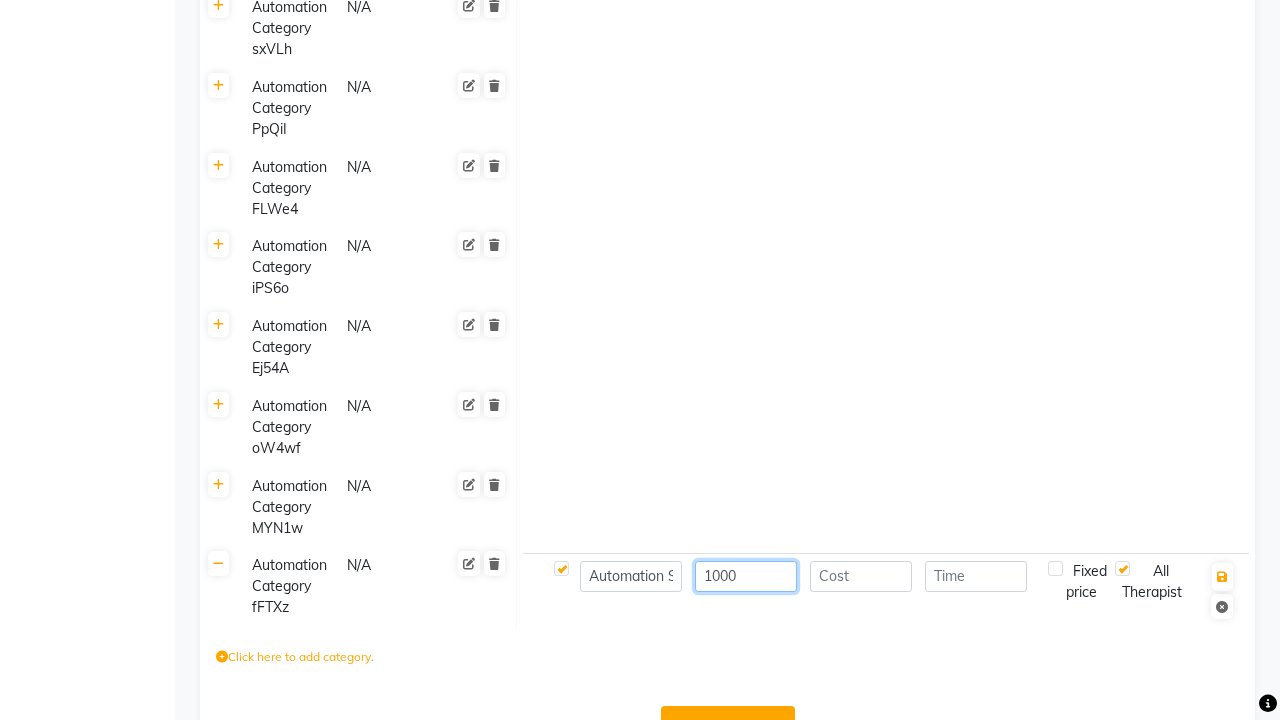 scroll, scrollTop: 0, scrollLeft: 0, axis: both 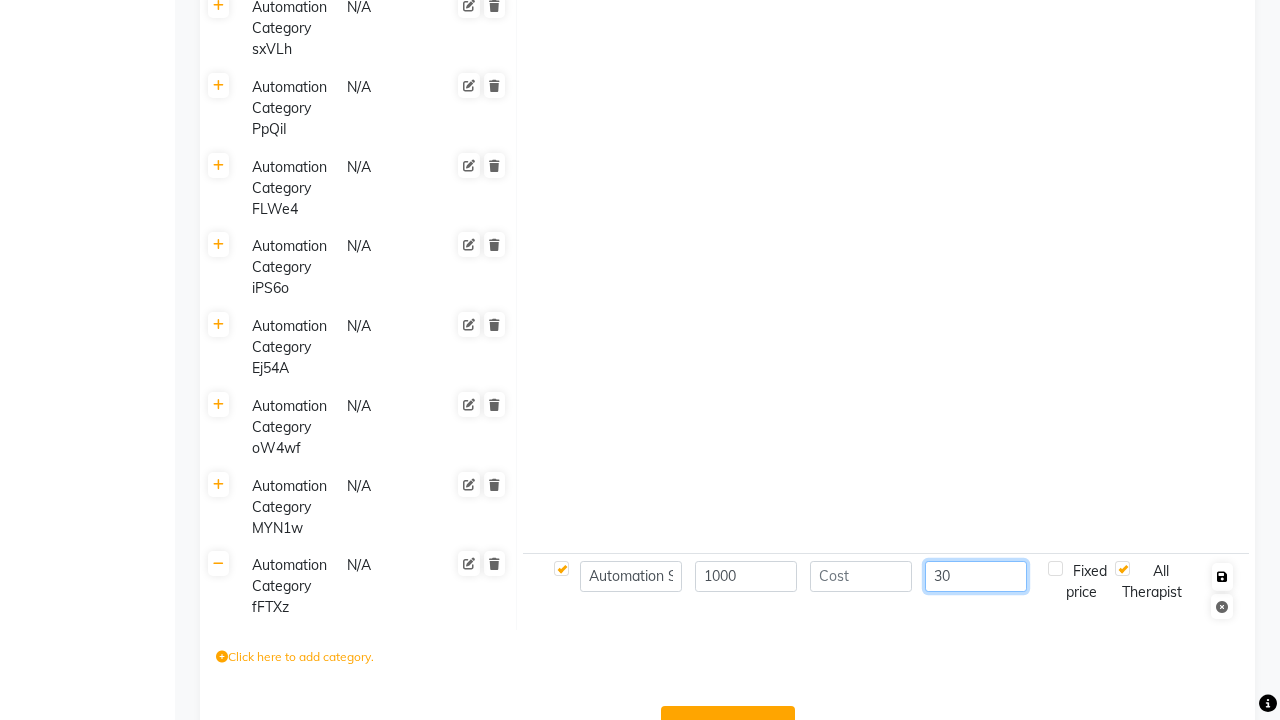 type on "30" 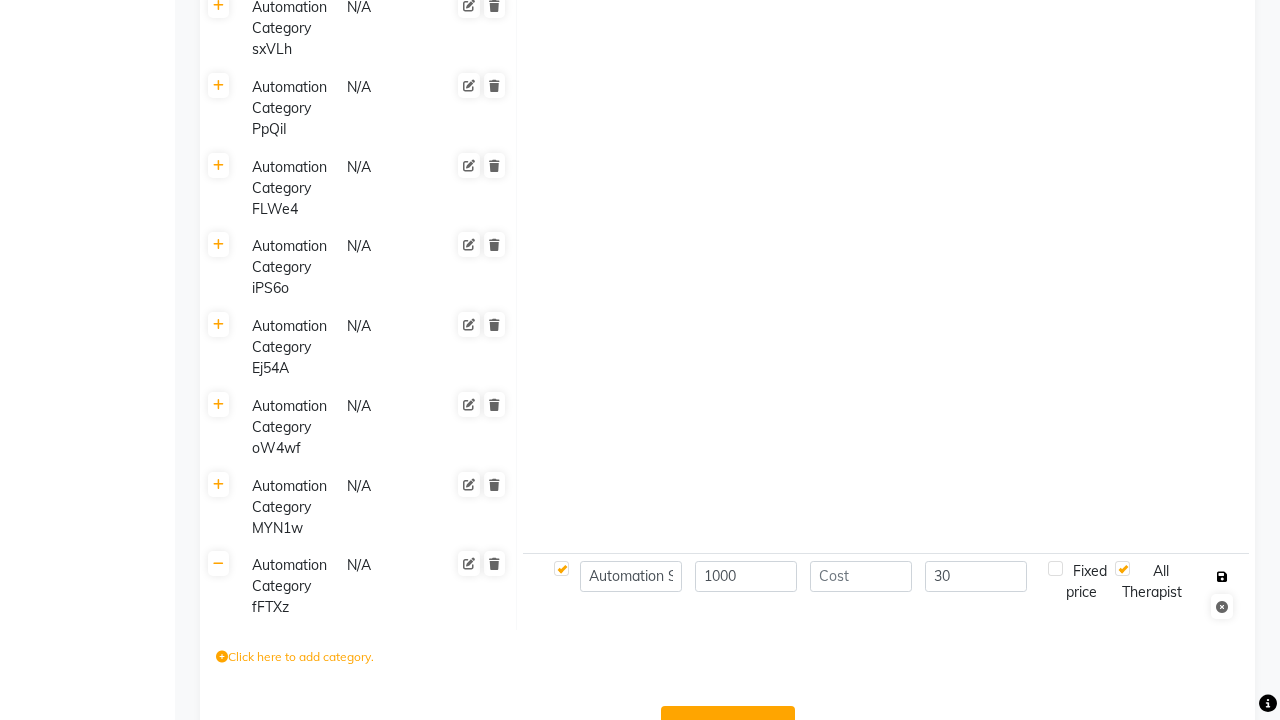 click at bounding box center [1222, 577] 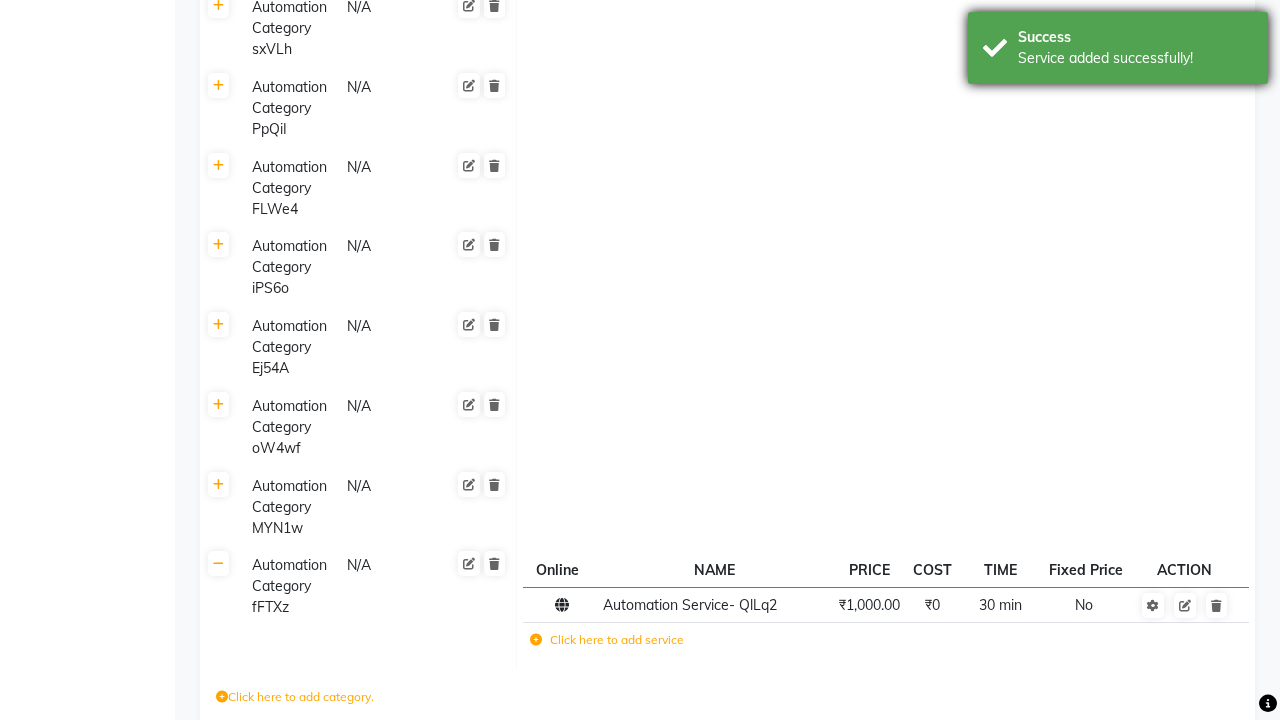 click on "Service added successfully!" at bounding box center (1135, 58) 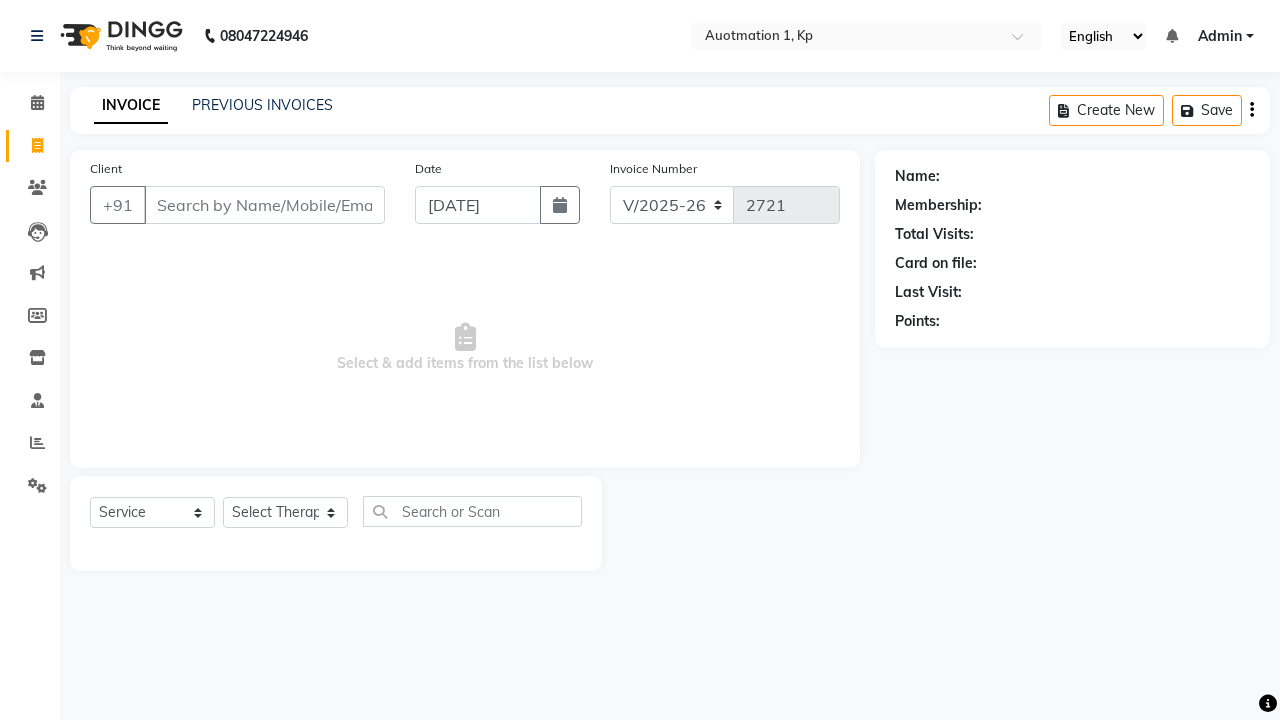 select on "150" 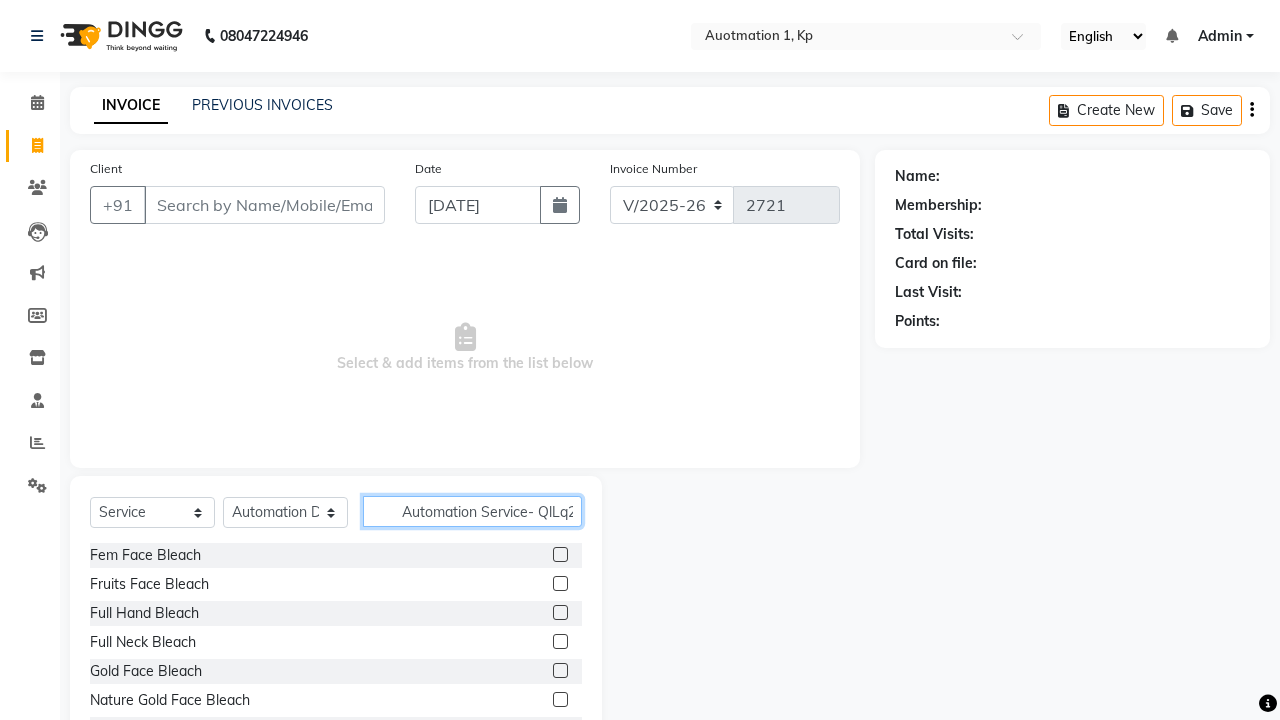 scroll, scrollTop: 0, scrollLeft: 3, axis: horizontal 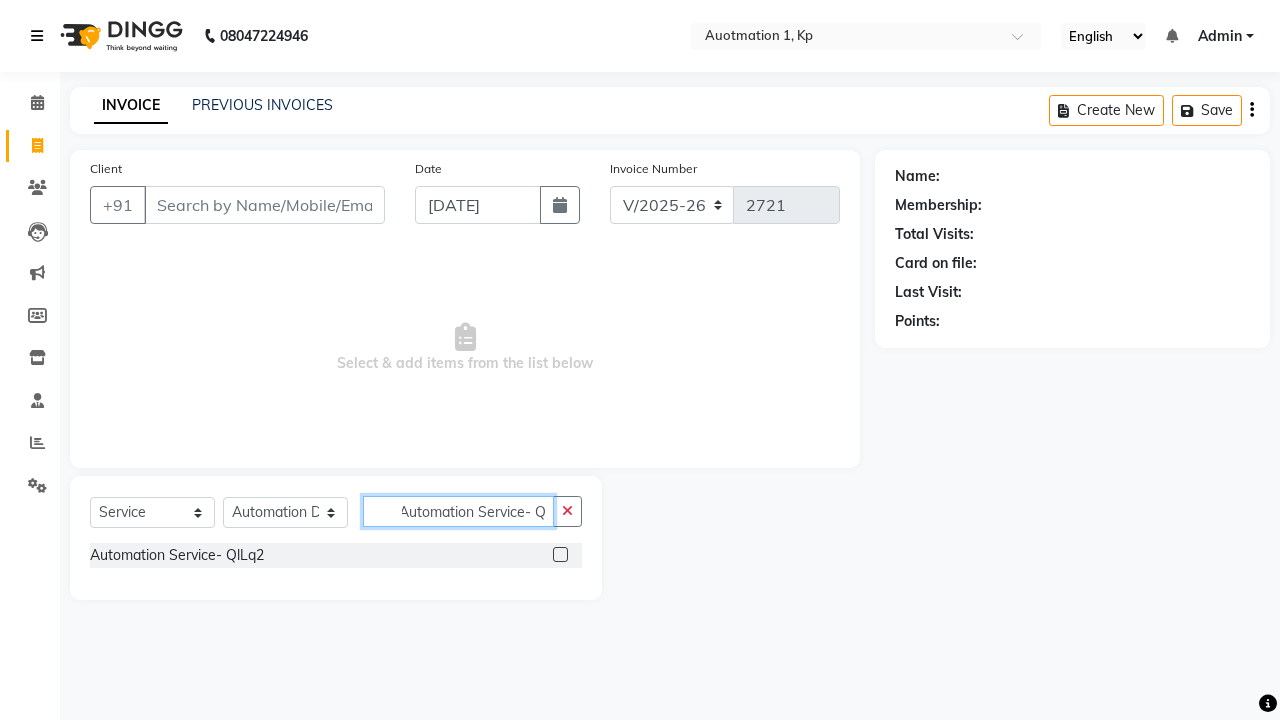 type on "Automation Service- QlLq2" 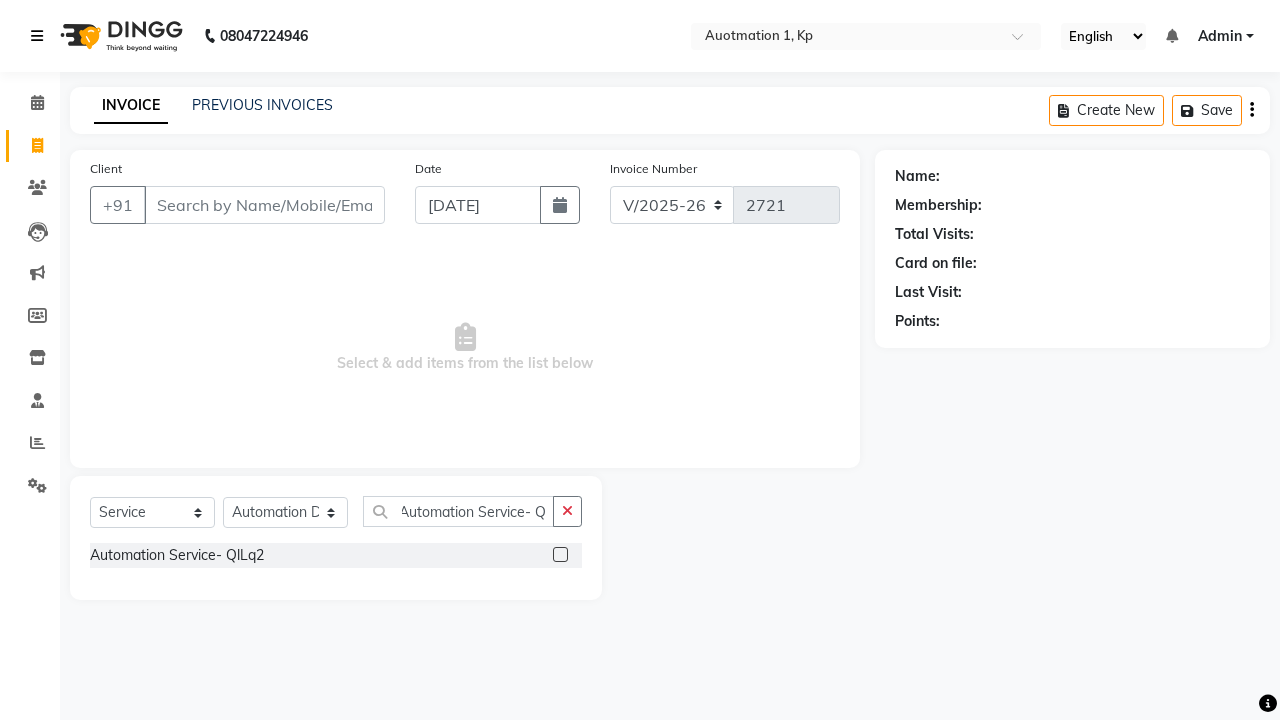 click at bounding box center [37, 36] 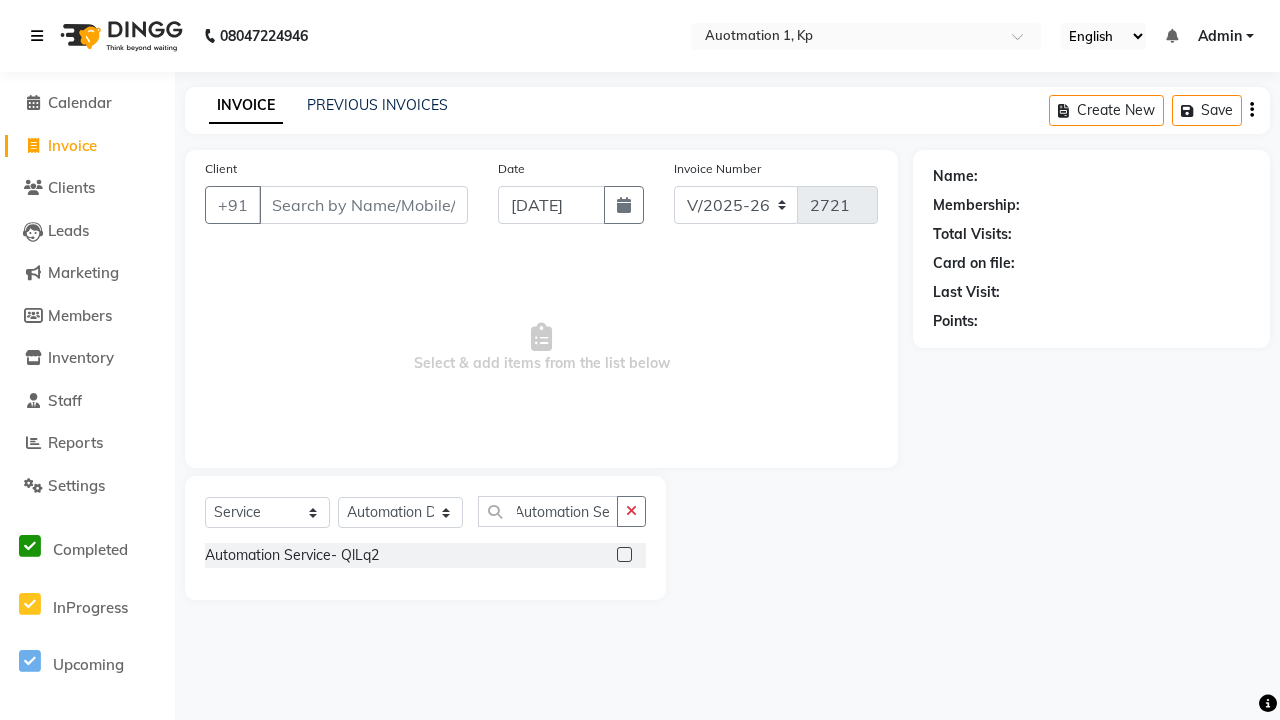 scroll, scrollTop: 0, scrollLeft: 0, axis: both 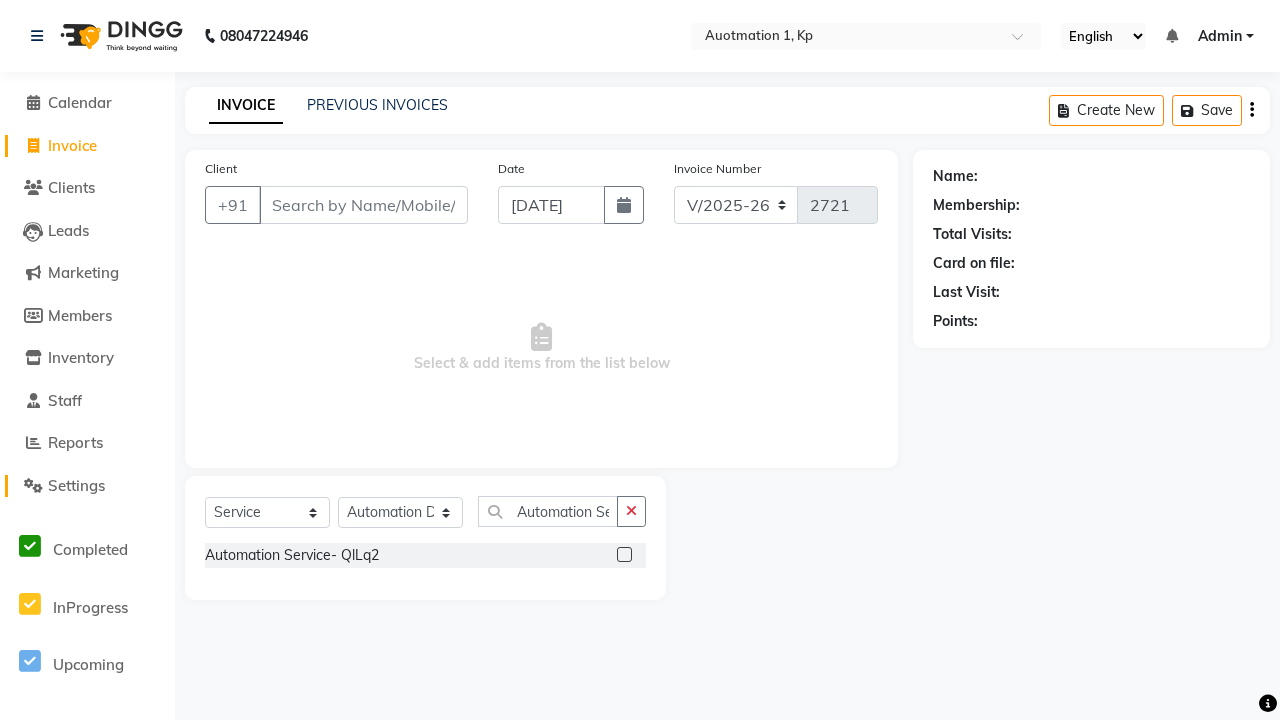 click on "Settings" 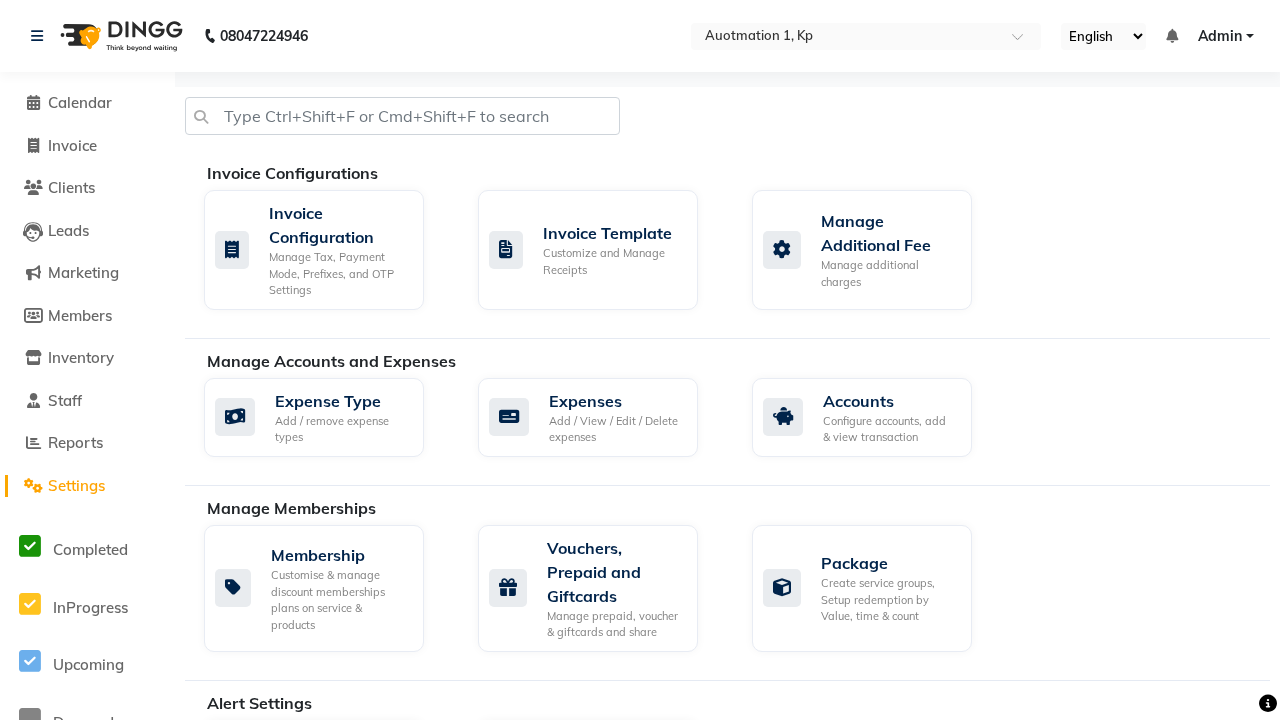 click on "Manage Services" 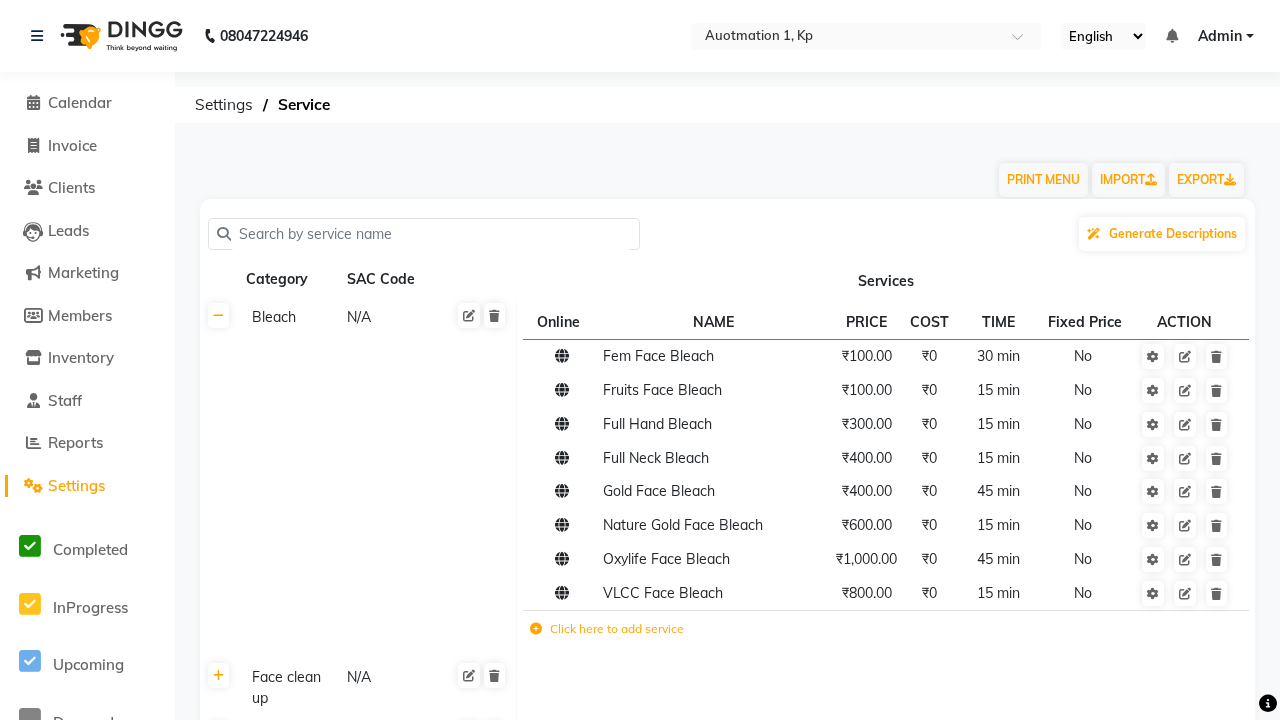 click 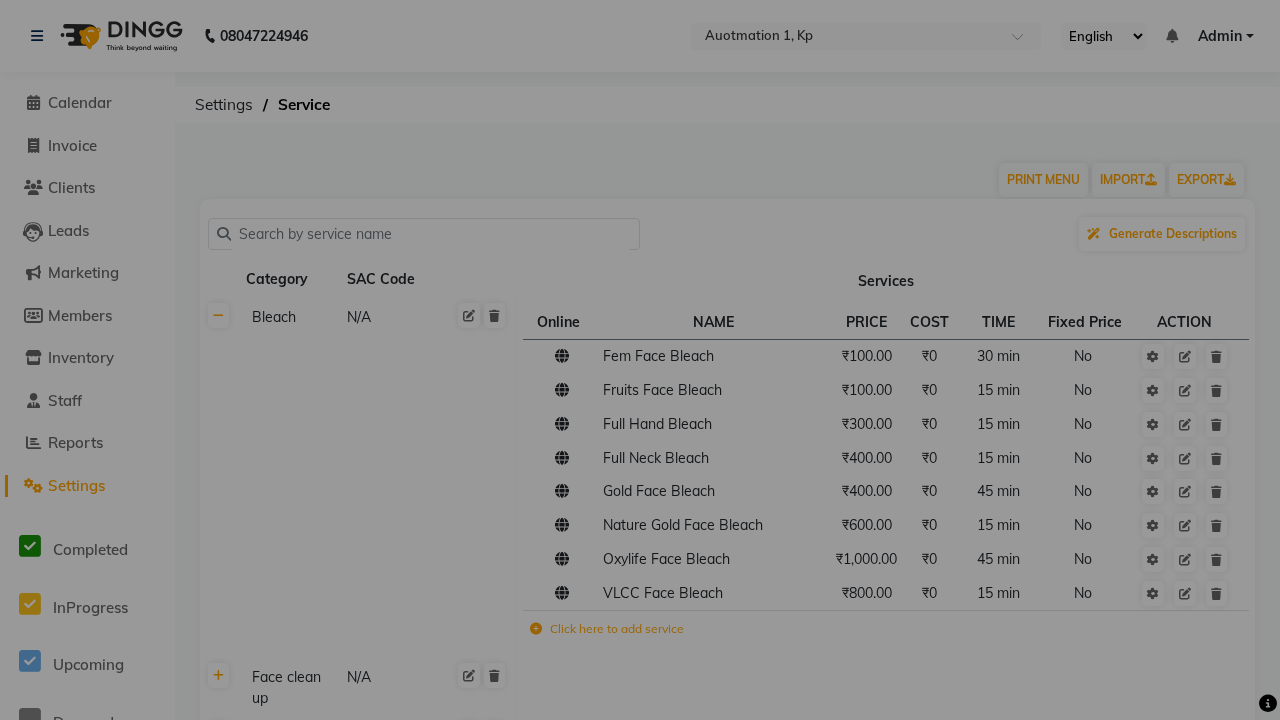 scroll, scrollTop: 2148, scrollLeft: 0, axis: vertical 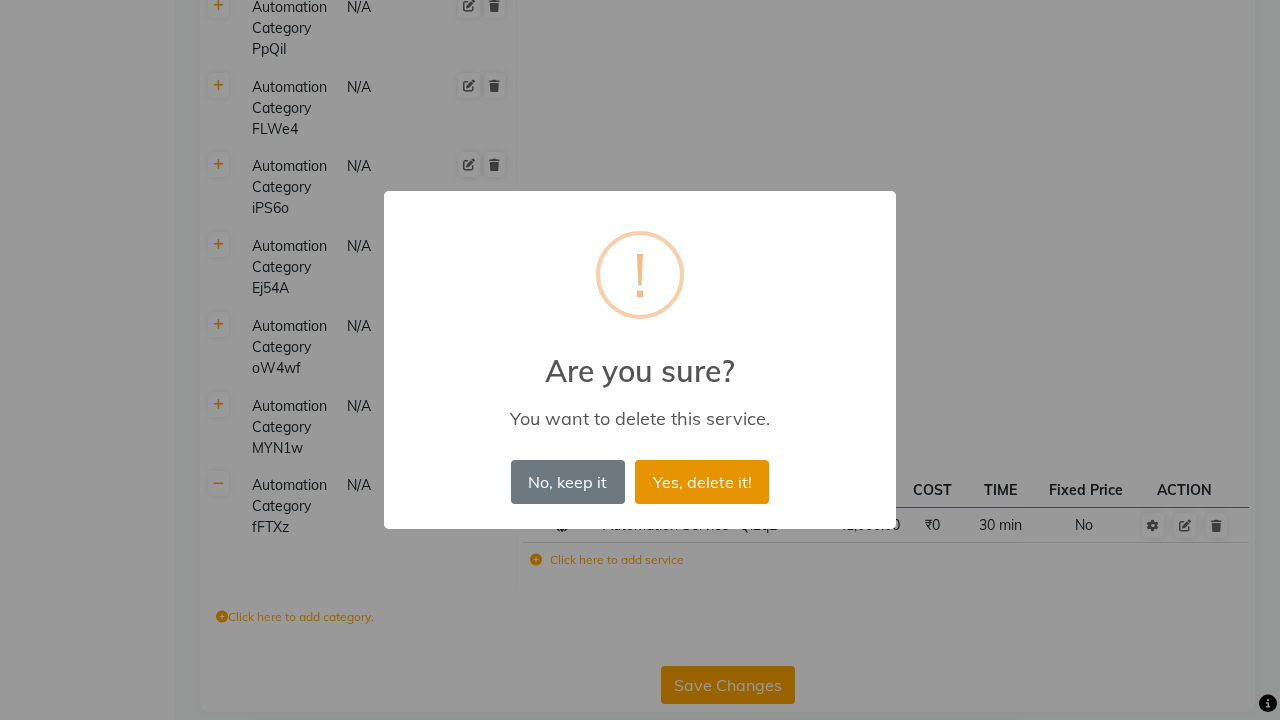 click on "Yes, delete it!" at bounding box center [702, 482] 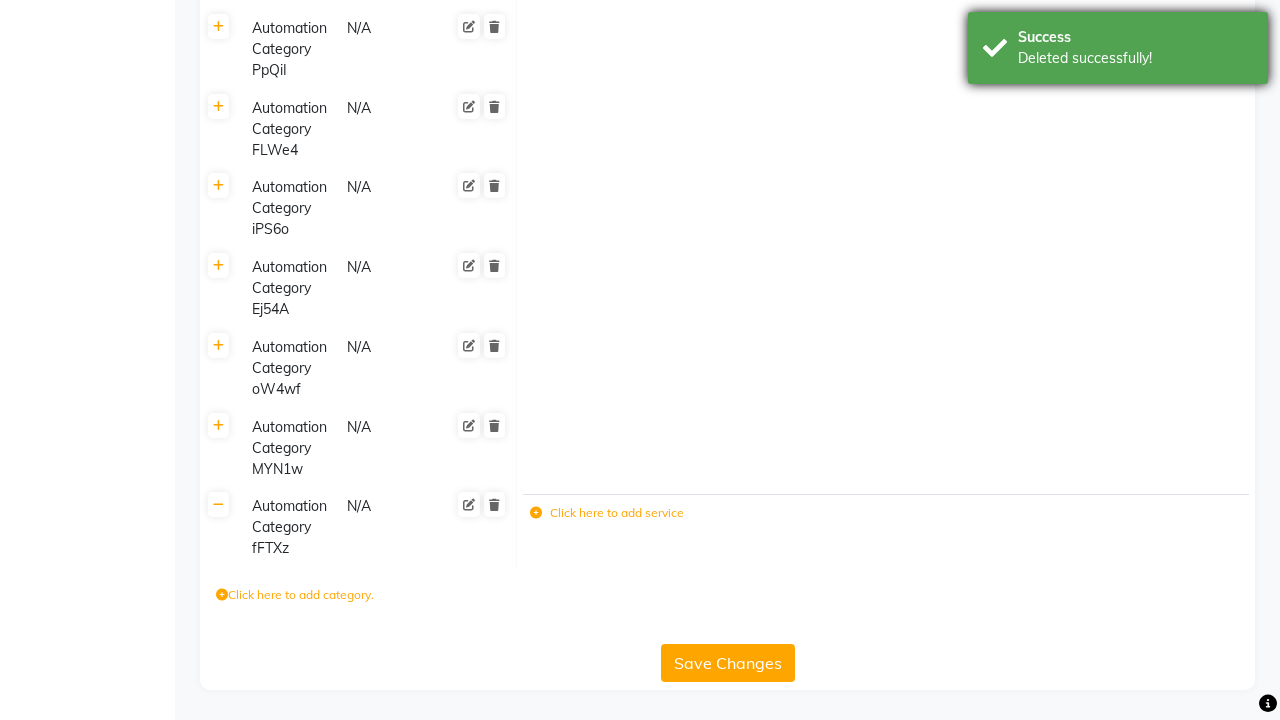 click on "Deleted successfully!" at bounding box center [1135, 58] 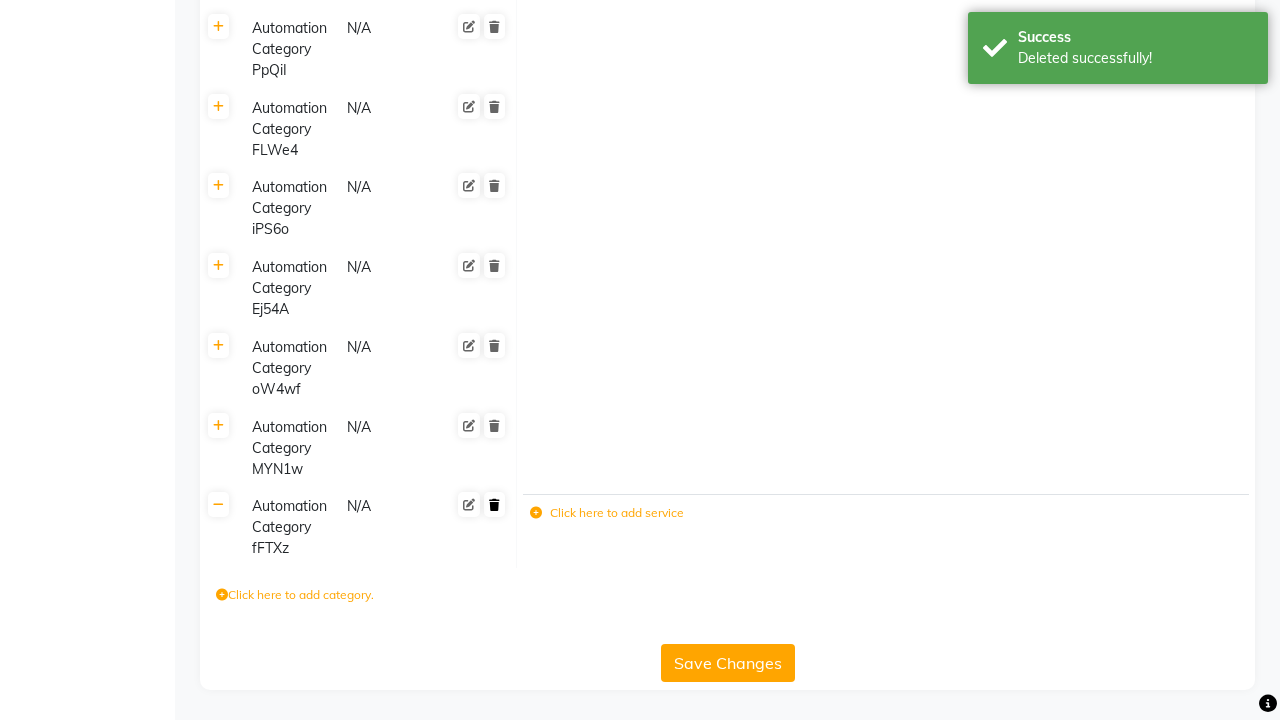 click 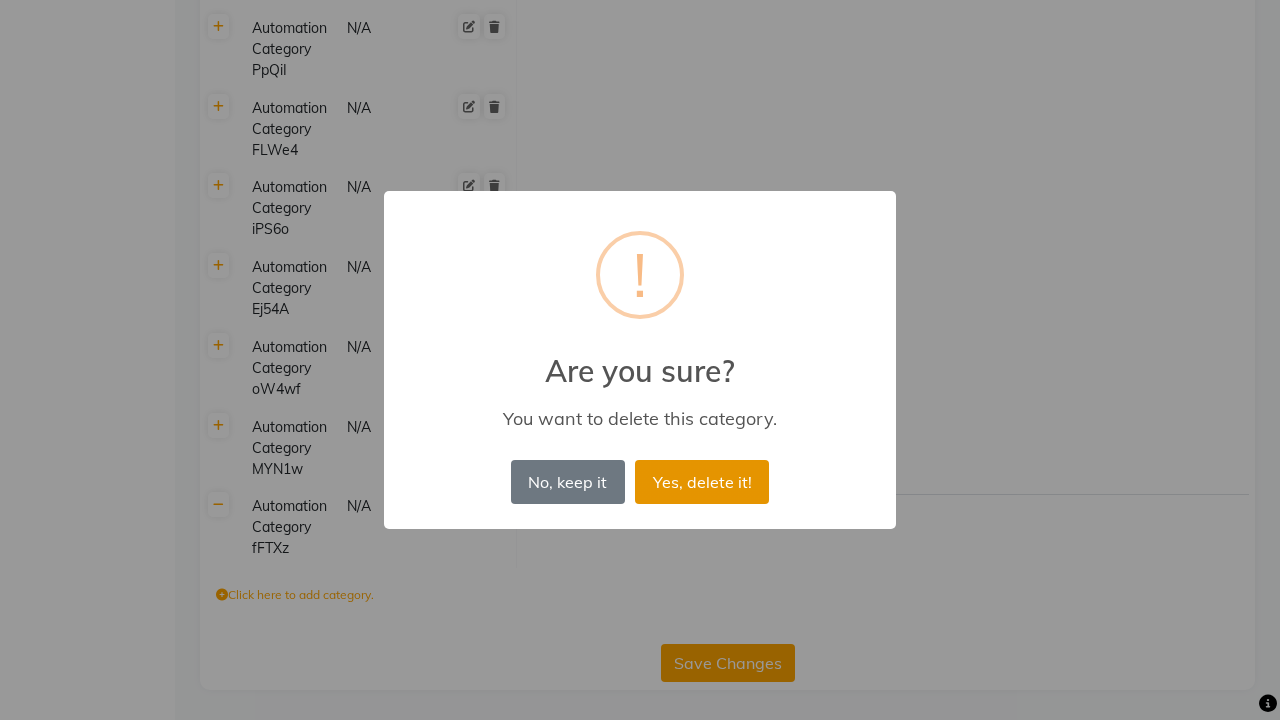 click on "Yes, delete it!" at bounding box center [702, 482] 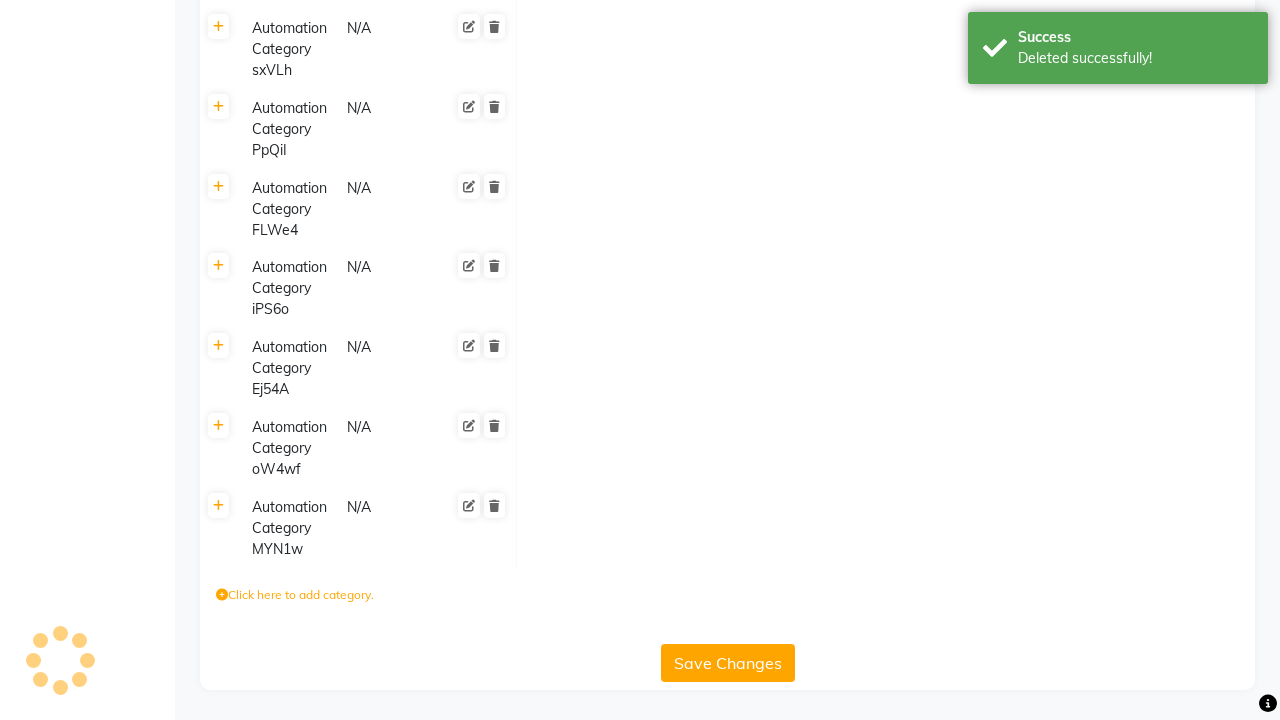 scroll, scrollTop: 2068, scrollLeft: 0, axis: vertical 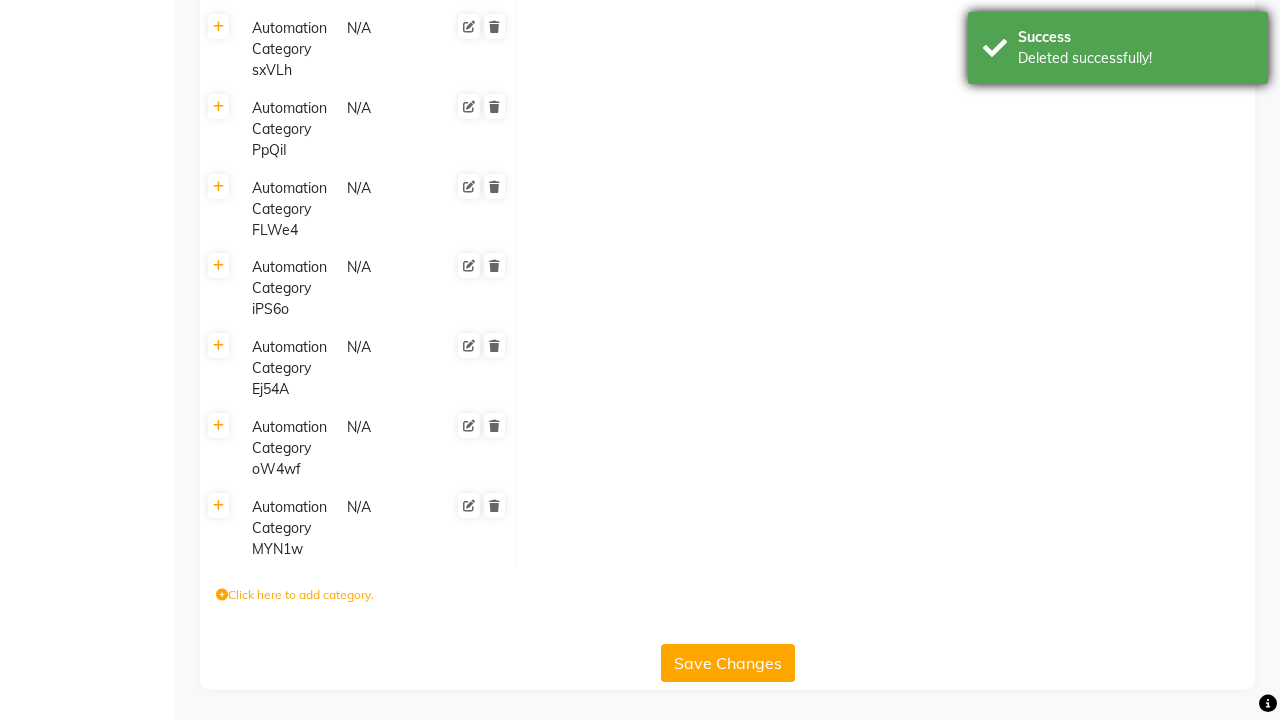 click on "Deleted successfully!" at bounding box center [1135, 58] 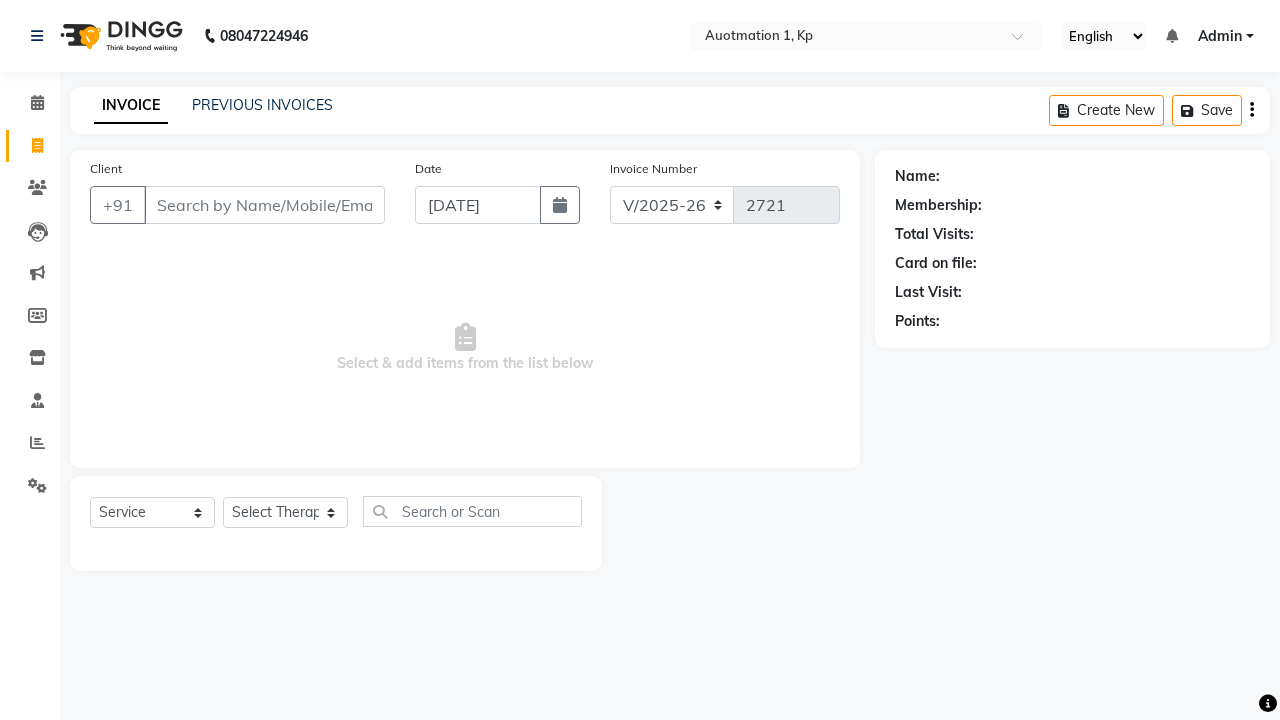 select on "150" 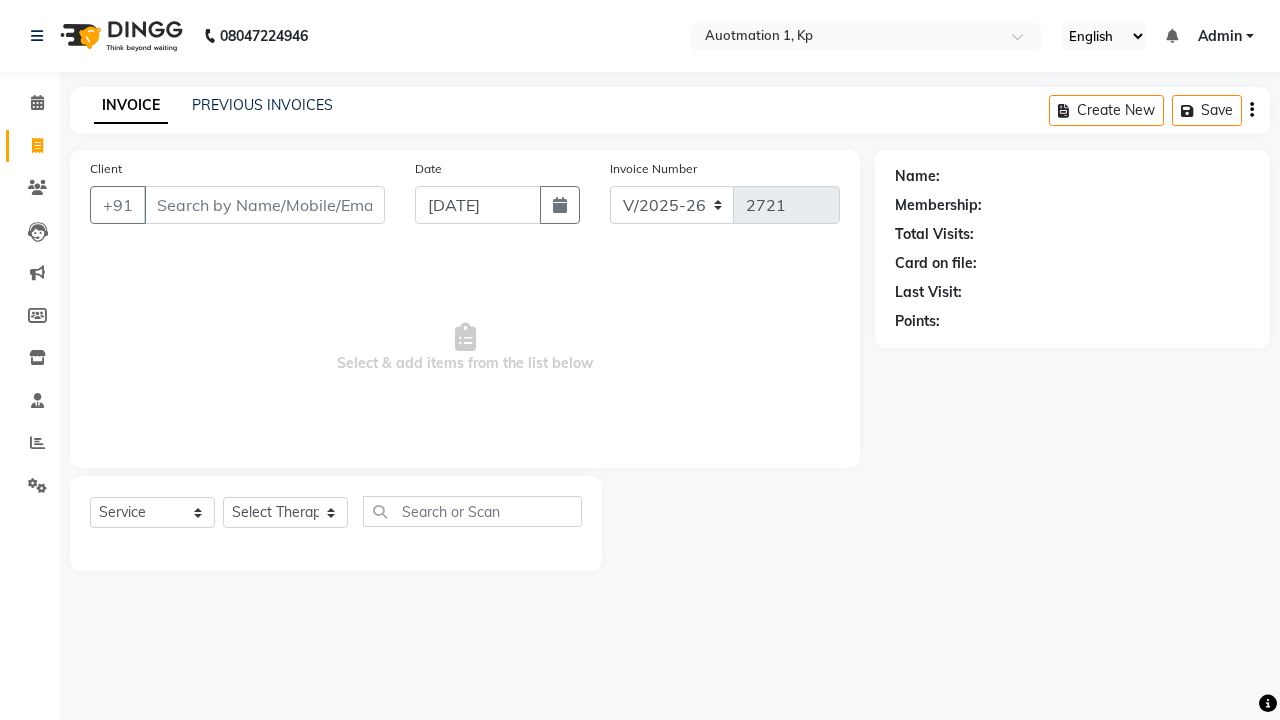 select on "2108" 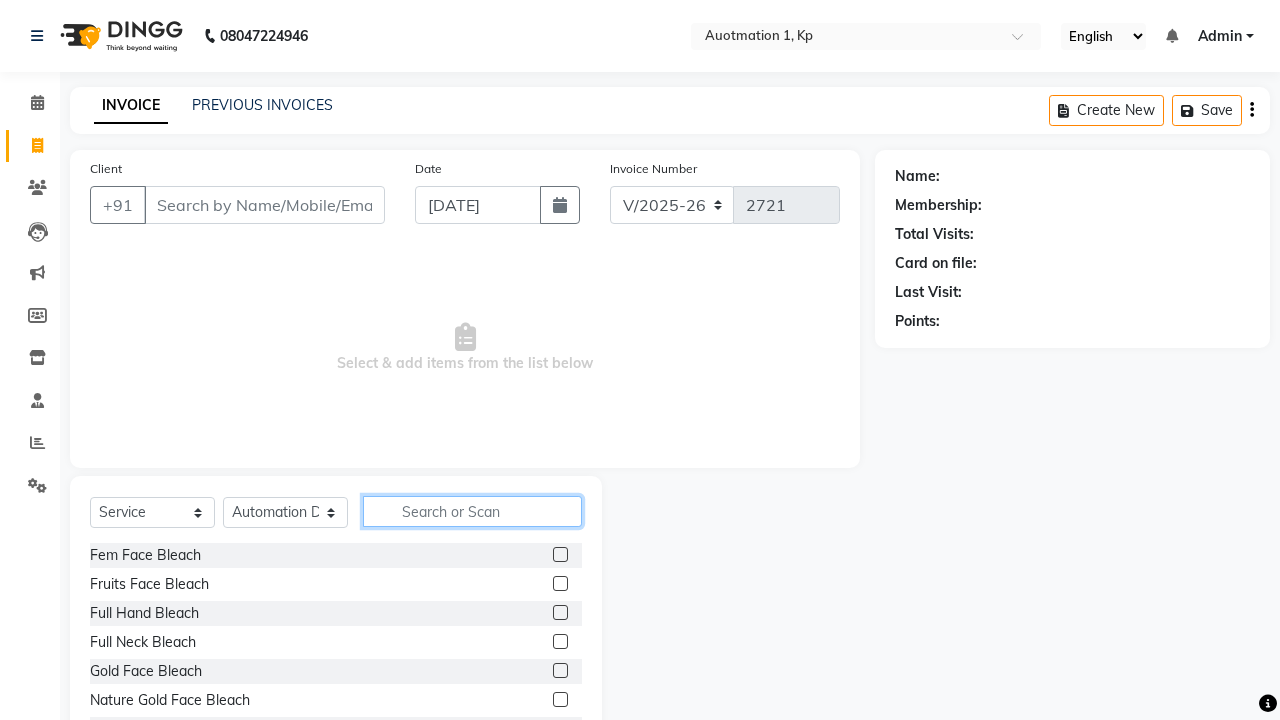 type on "Automation Service- QlLq2" 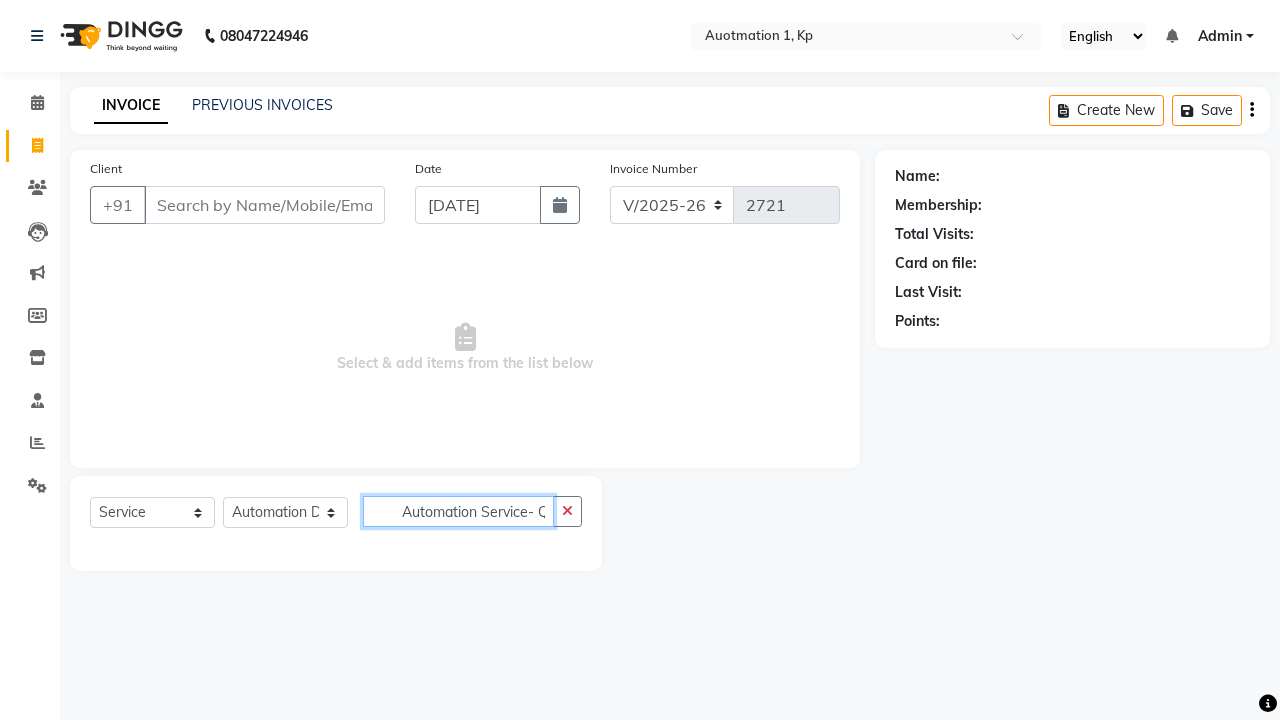 scroll, scrollTop: 0, scrollLeft: 3, axis: horizontal 